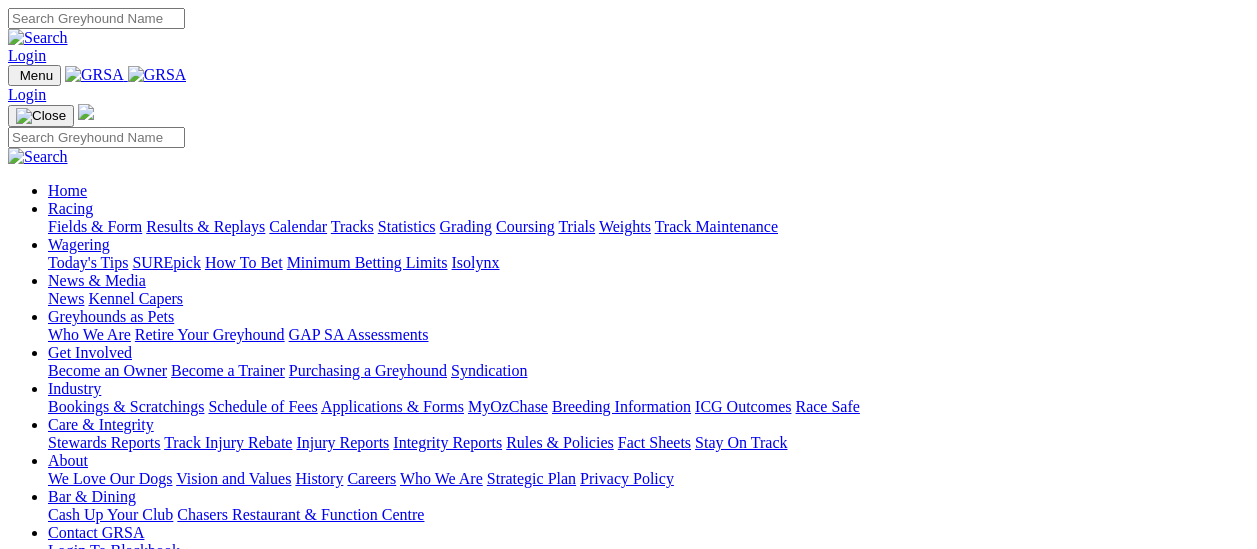 scroll, scrollTop: 0, scrollLeft: 0, axis: both 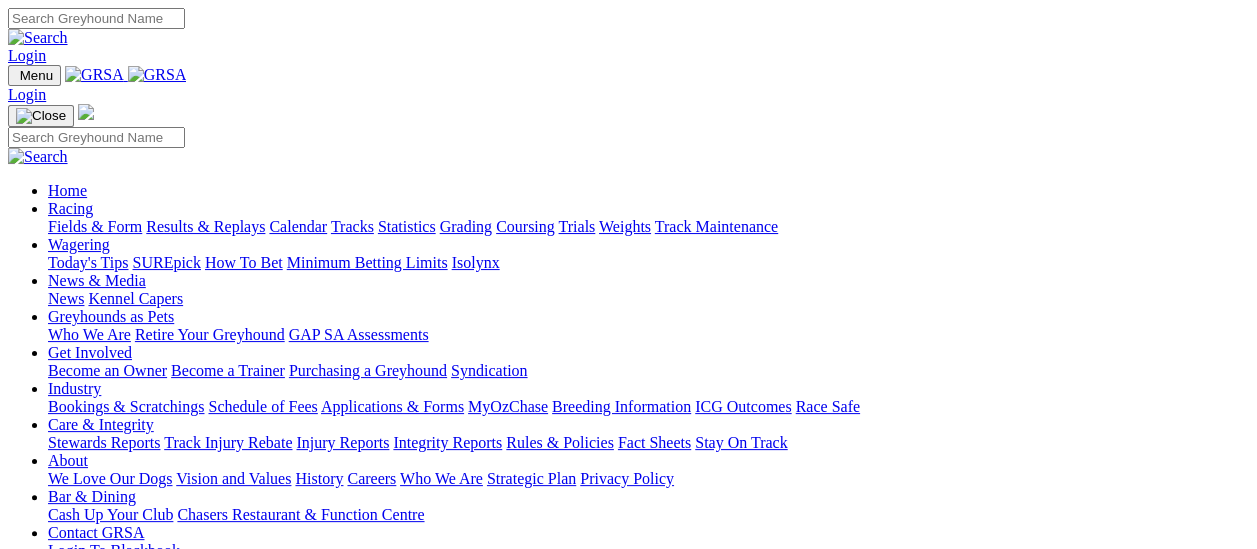 click on "Results & Replays" at bounding box center (205, 226) 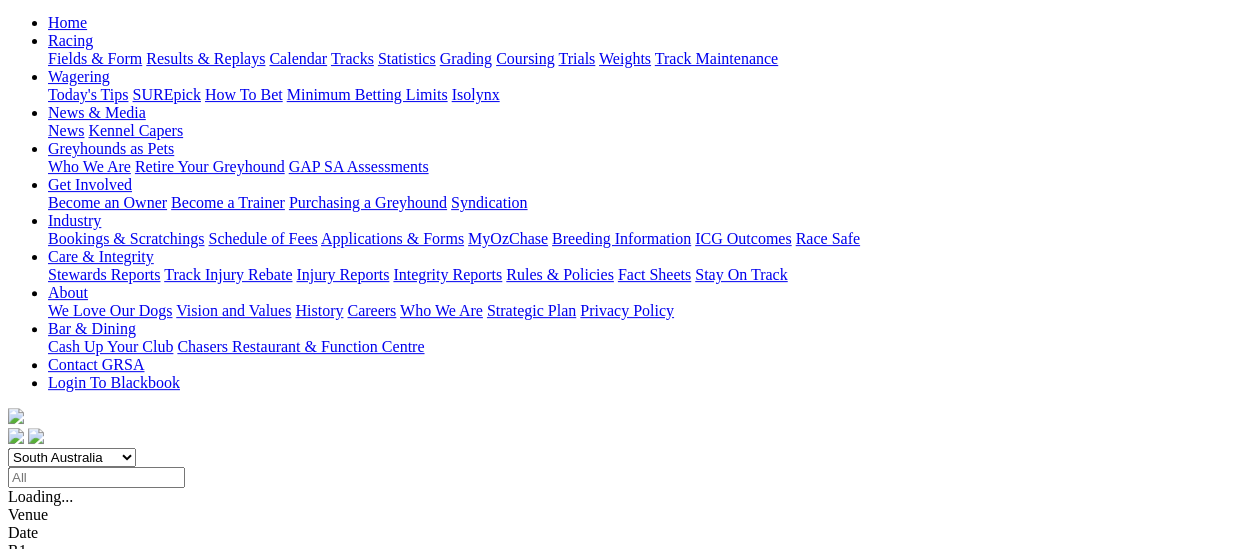 scroll, scrollTop: 200, scrollLeft: 0, axis: vertical 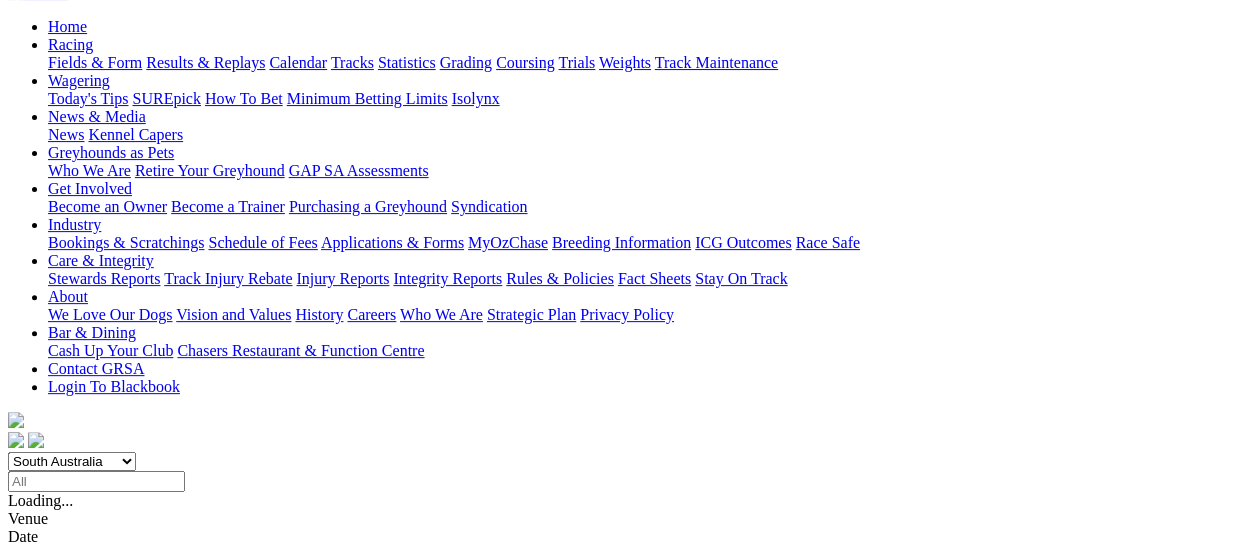 click on "5 7 8 4" at bounding box center [30, 1130] 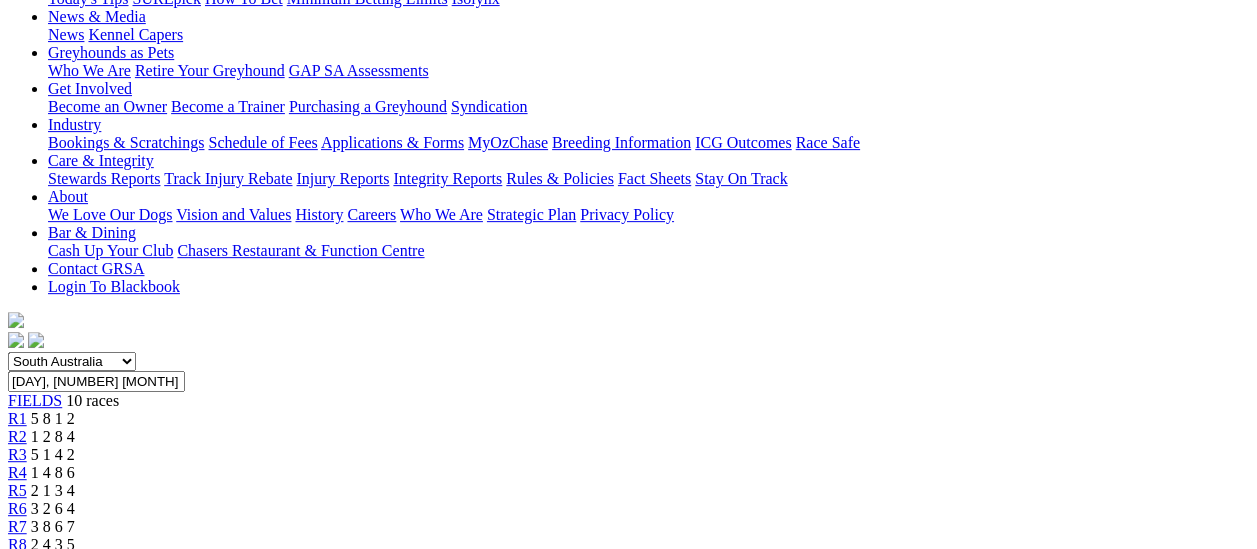 scroll, scrollTop: 200, scrollLeft: 0, axis: vertical 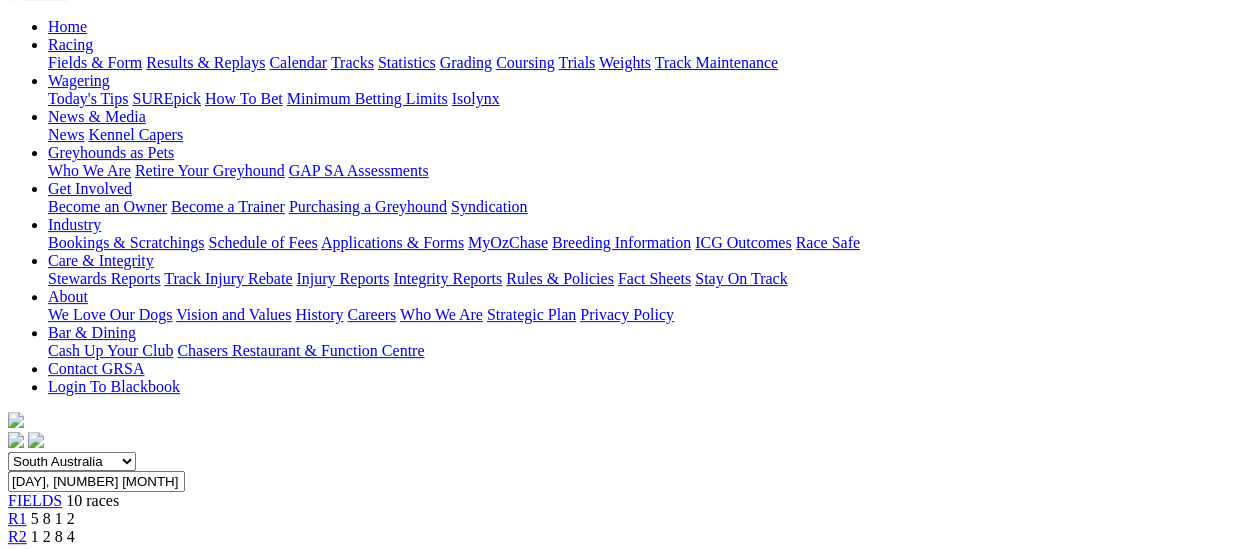 click on "R8" at bounding box center (17, 644) 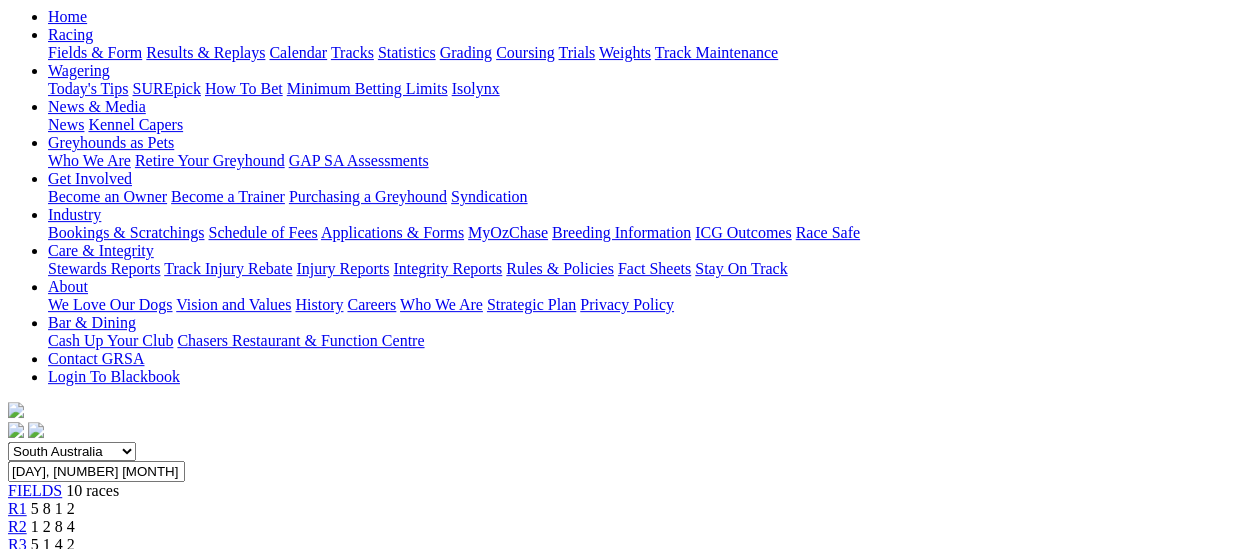 scroll, scrollTop: 200, scrollLeft: 0, axis: vertical 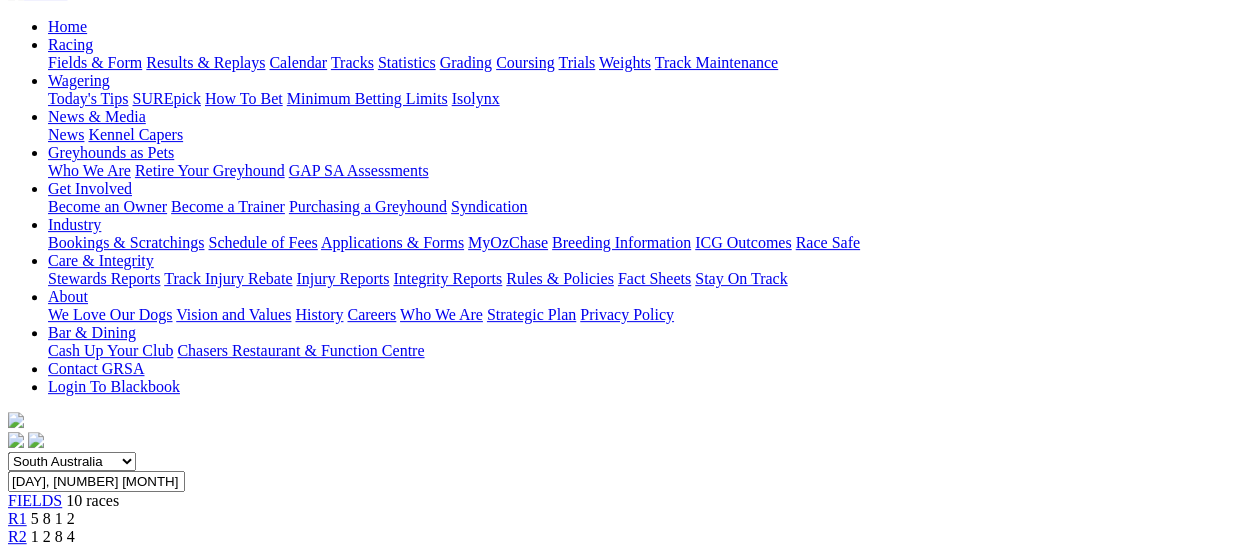 click on "R7" at bounding box center [17, 626] 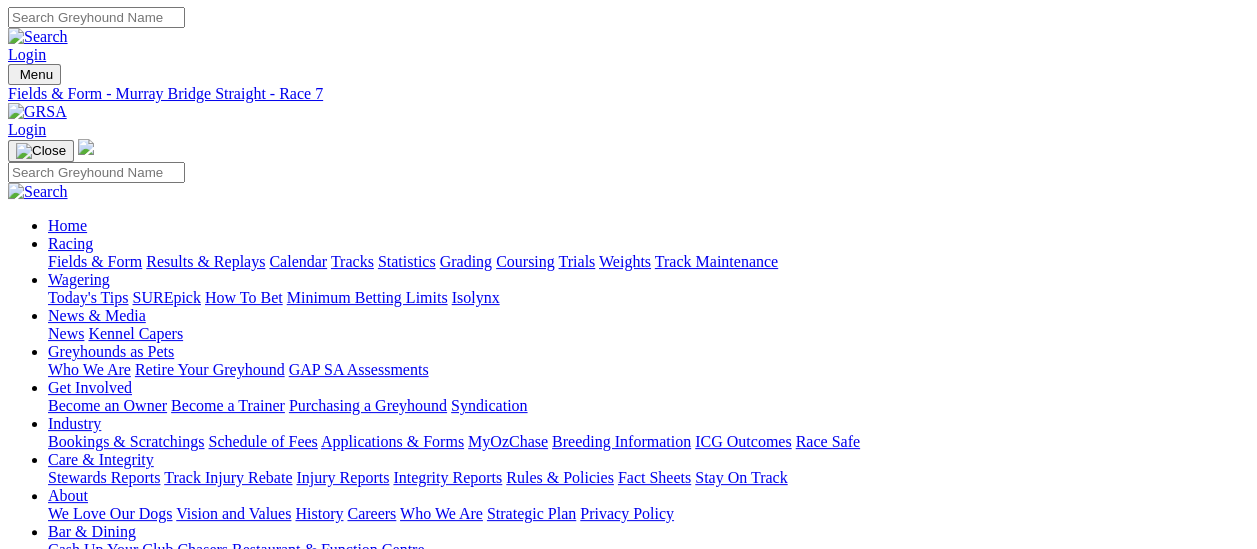 scroll, scrollTop: 0, scrollLeft: 0, axis: both 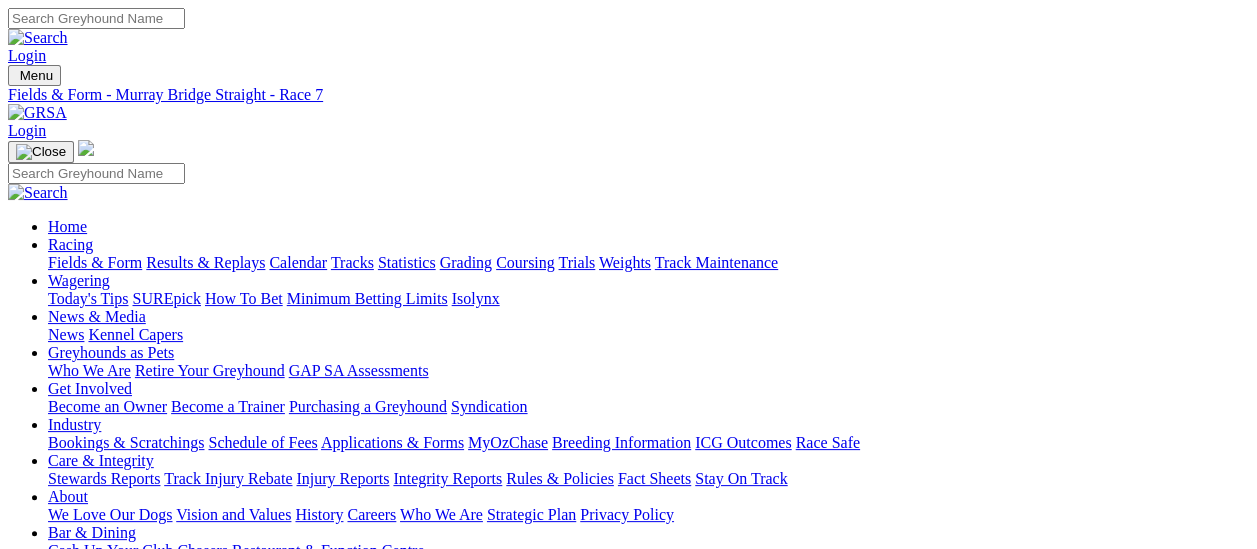 click on "R6" at bounding box center [17, 808] 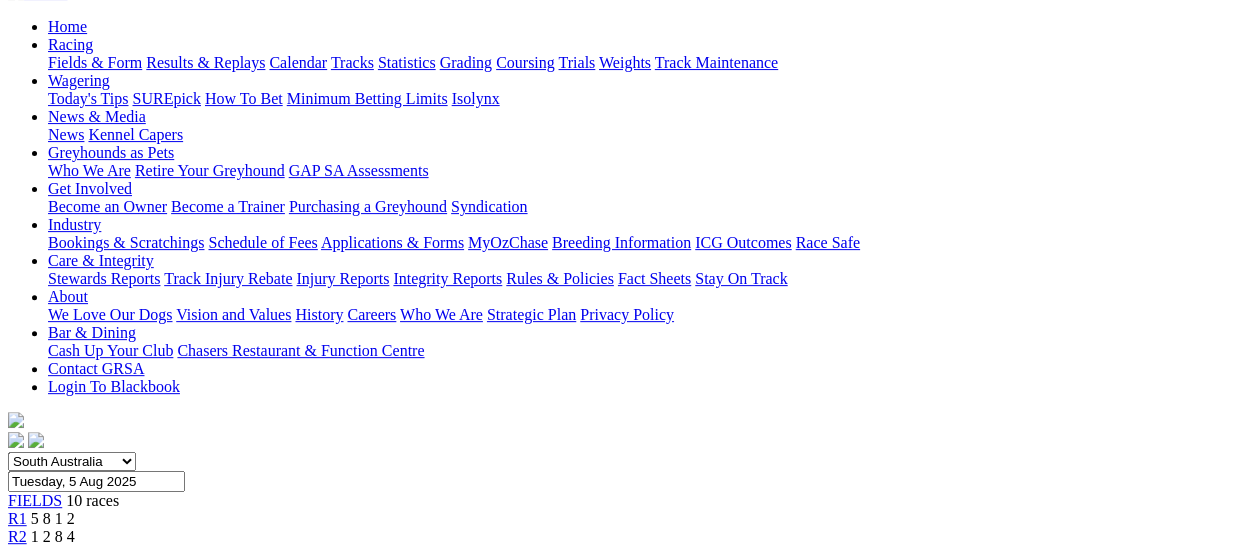 scroll, scrollTop: 0, scrollLeft: 0, axis: both 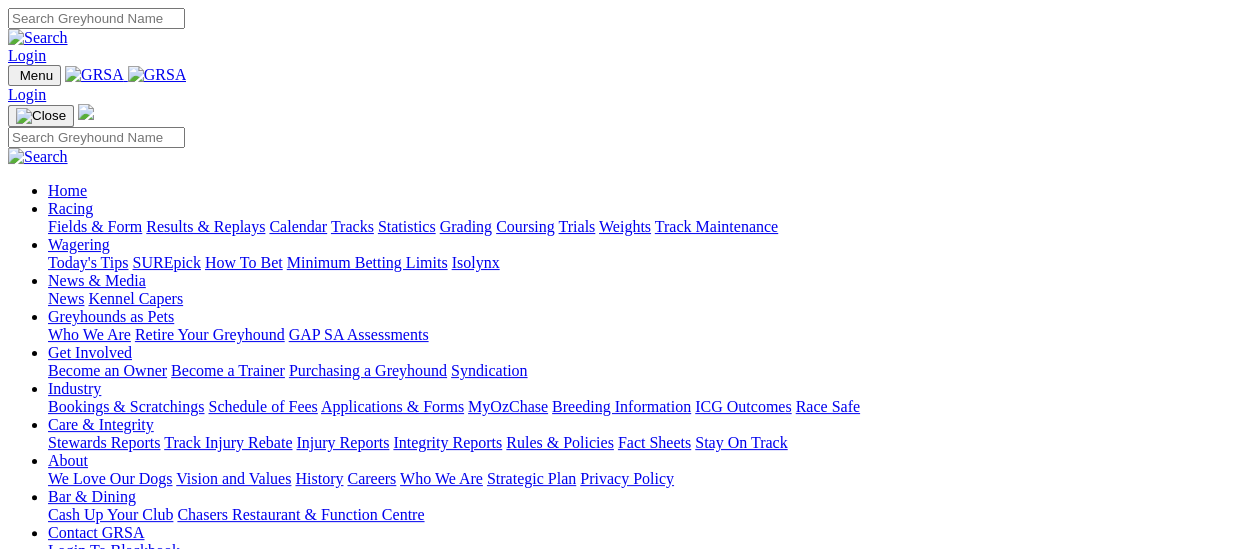 click on "Fields & Form" at bounding box center (95, 226) 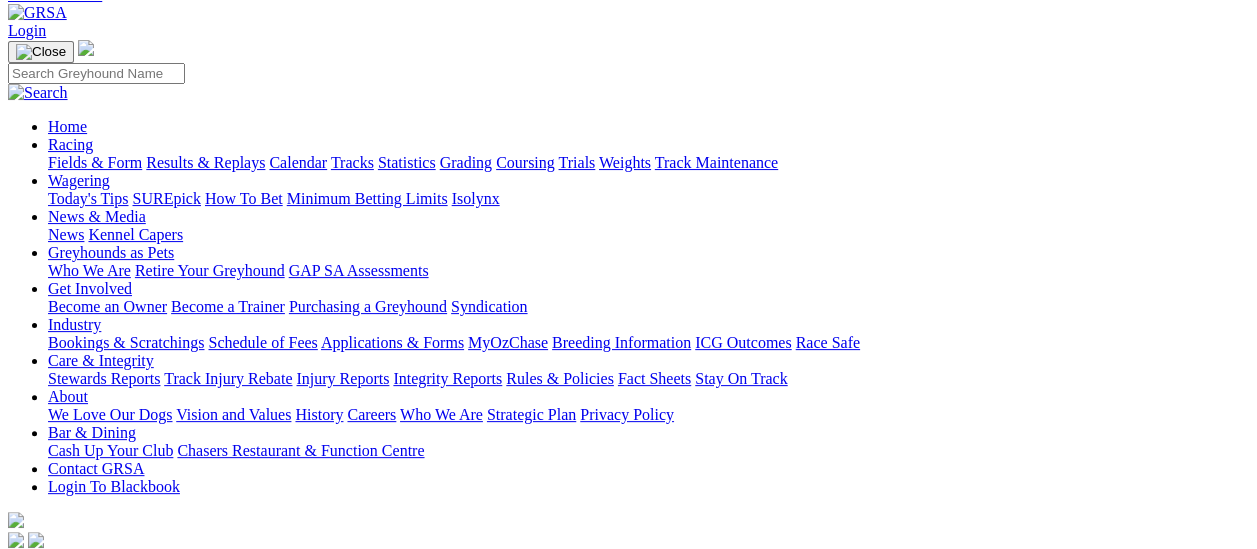 scroll, scrollTop: 0, scrollLeft: 0, axis: both 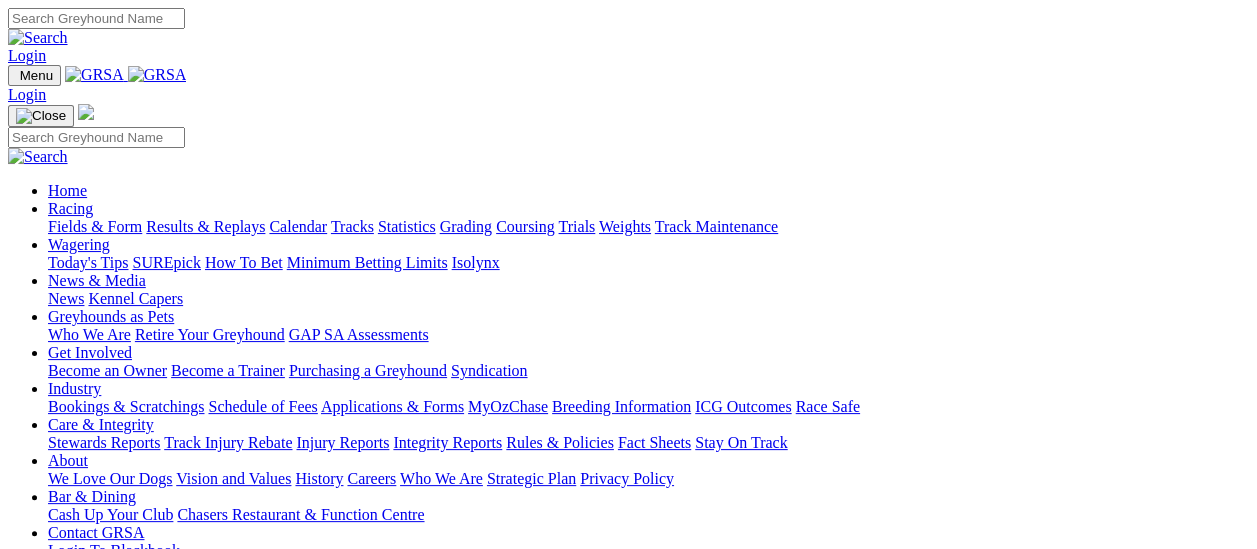 click on "Results & Replays" at bounding box center [205, 226] 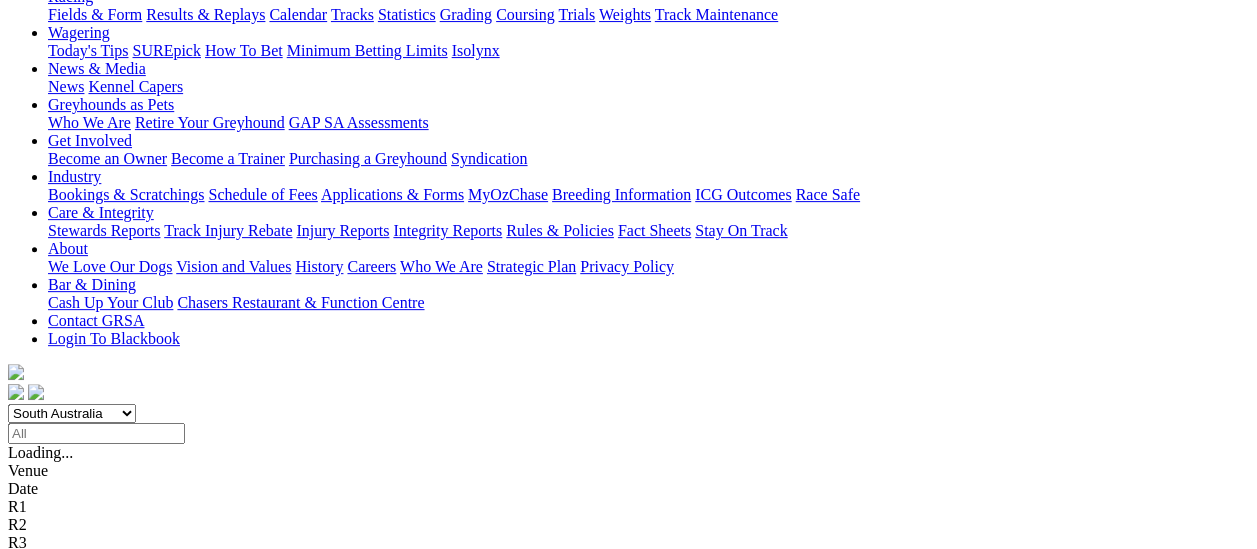 scroll, scrollTop: 300, scrollLeft: 0, axis: vertical 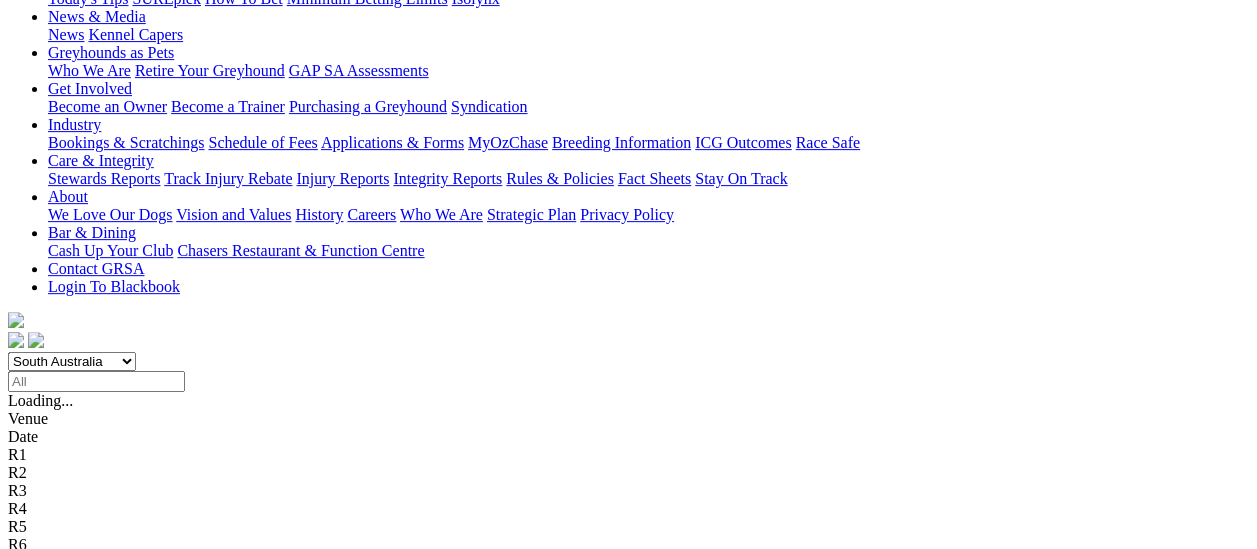 click on "6 1 4 2" at bounding box center [30, 1066] 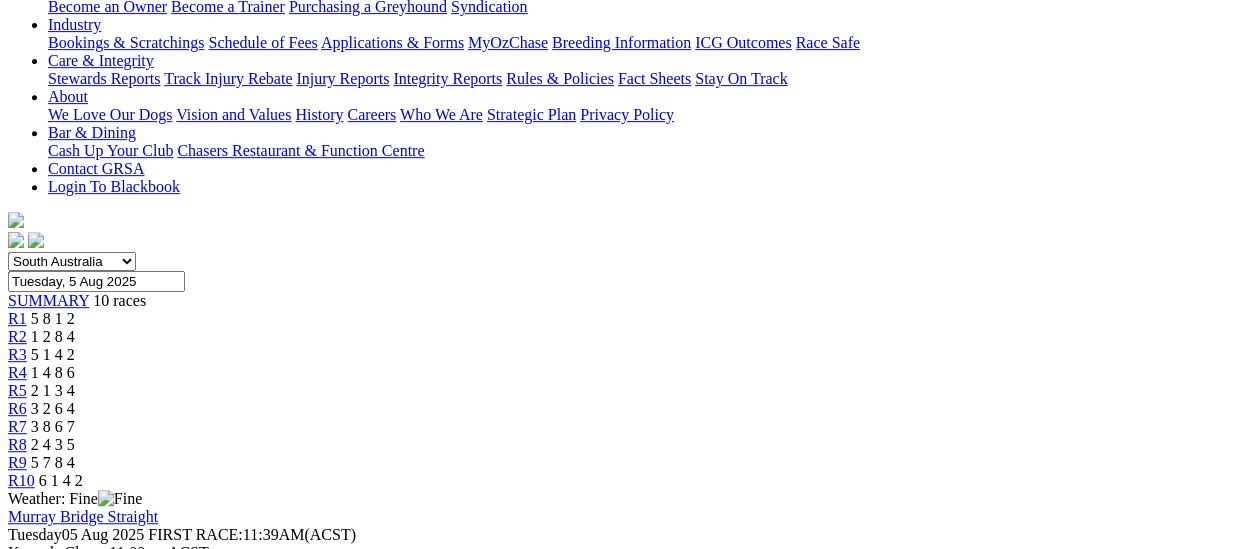 scroll, scrollTop: 300, scrollLeft: 0, axis: vertical 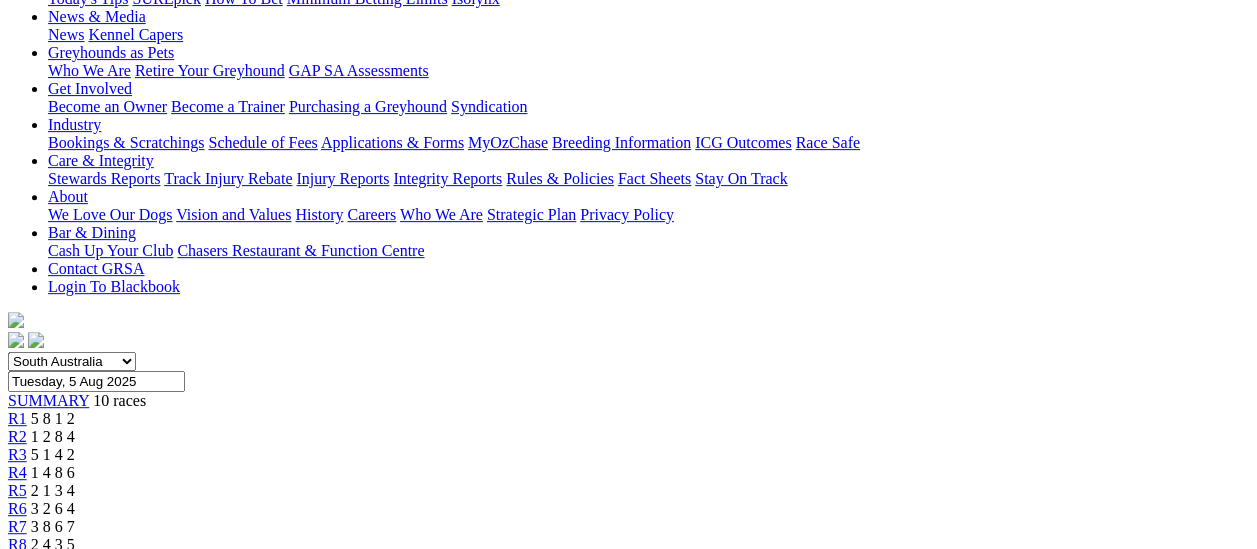 click at bounding box center [89, 1829] 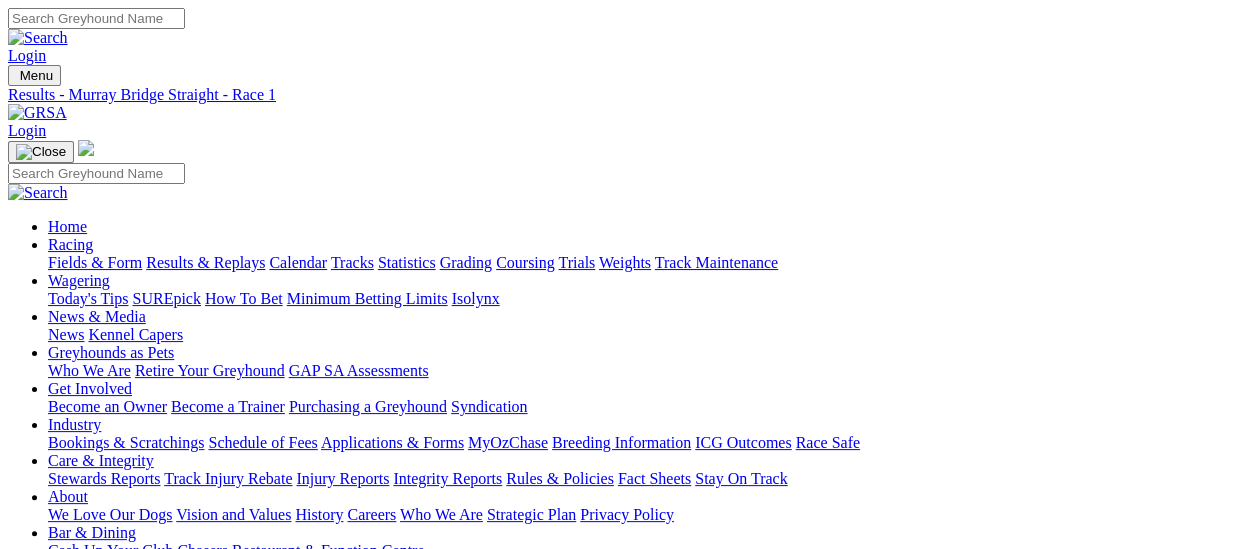 click on "Fields & Form" at bounding box center (95, 262) 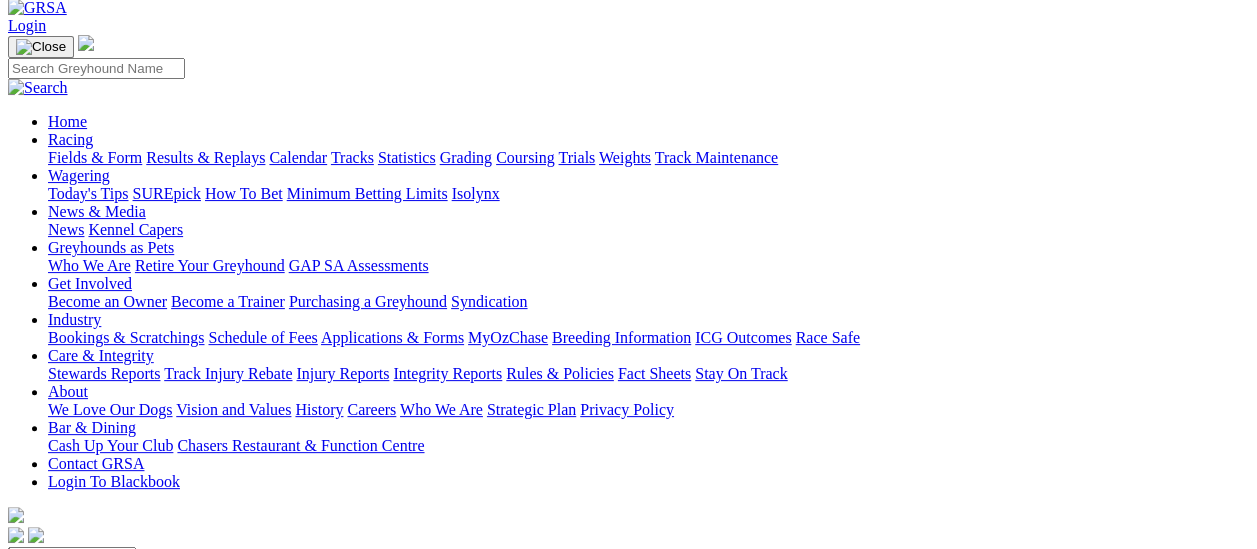 scroll, scrollTop: 0, scrollLeft: 0, axis: both 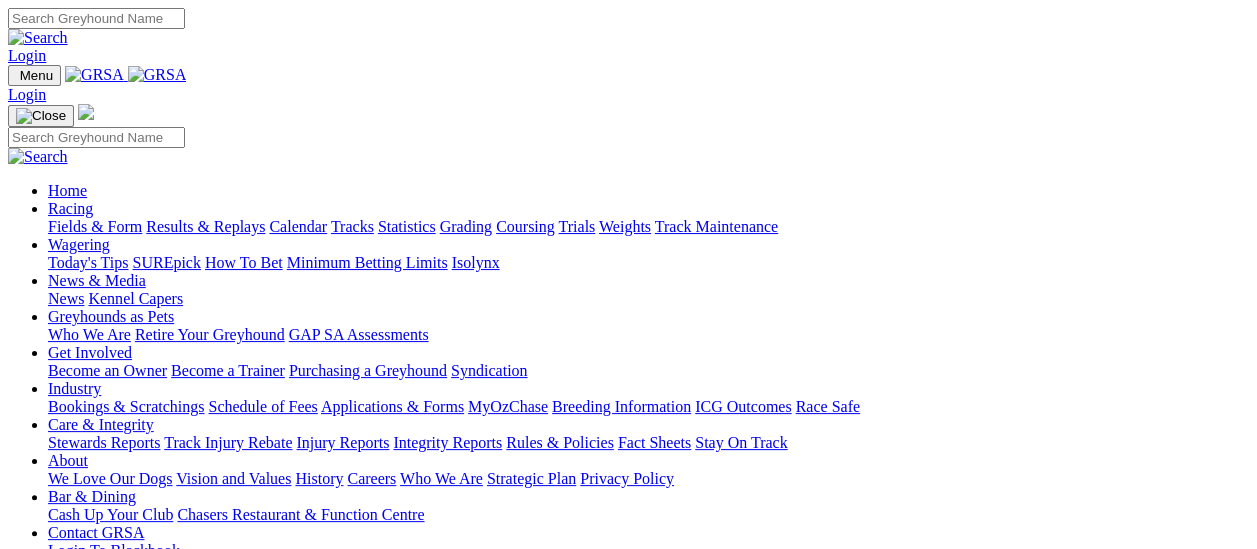 click on "Fields & Form" at bounding box center (95, 226) 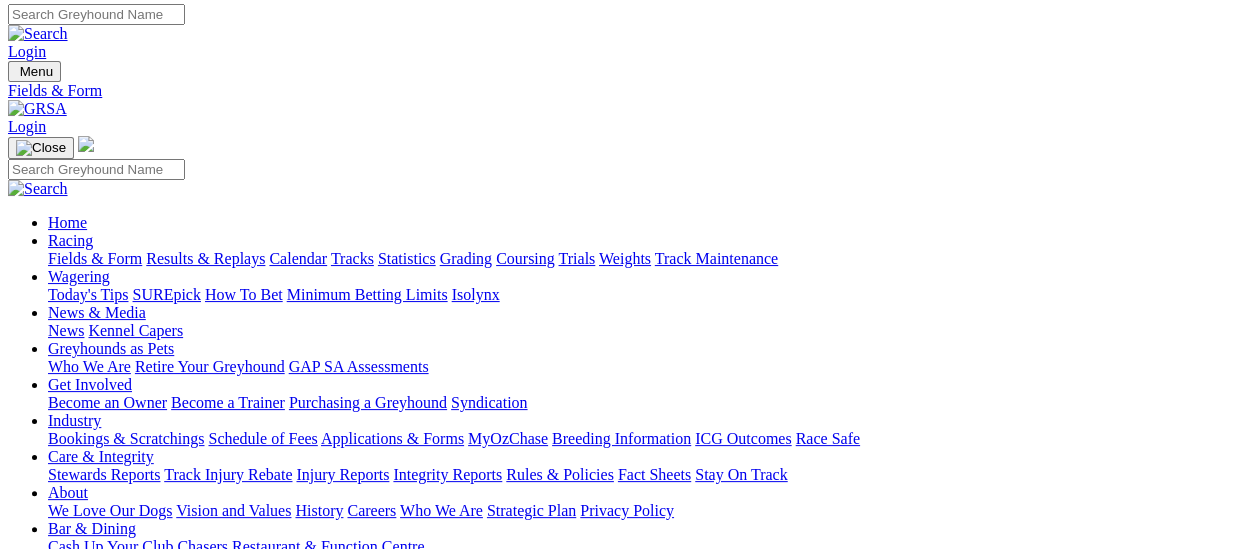 scroll, scrollTop: 0, scrollLeft: 0, axis: both 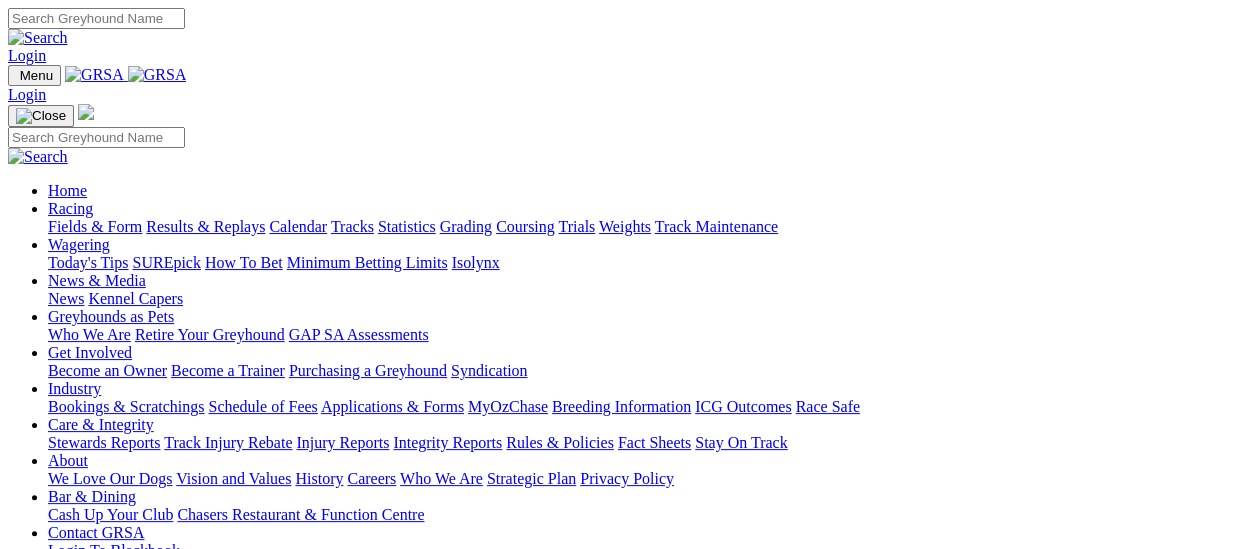 click on "Fields & Form" at bounding box center (95, 226) 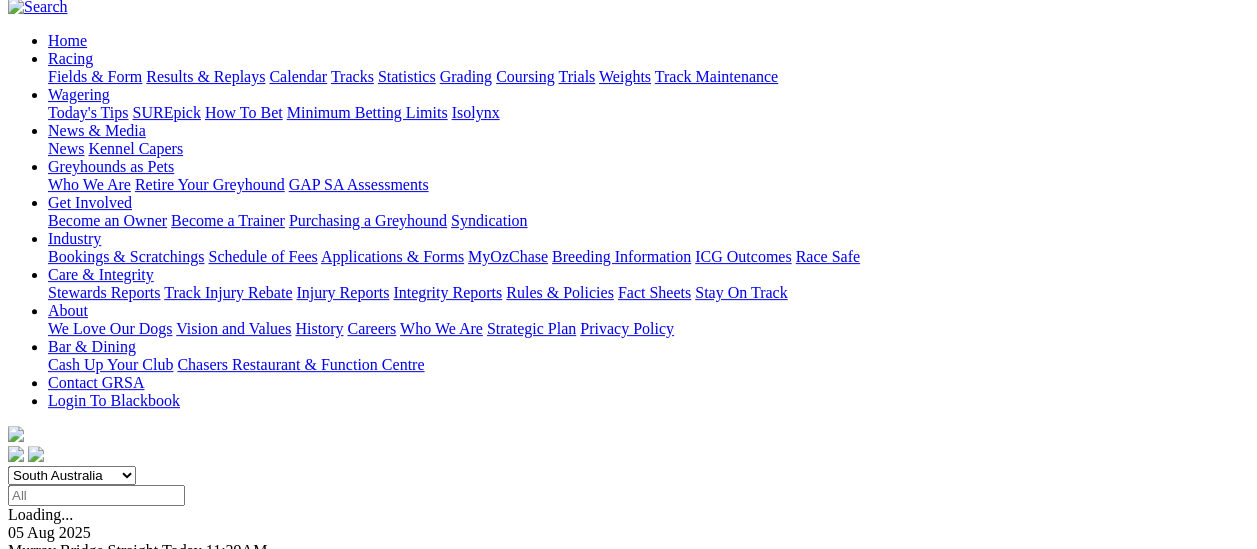 scroll, scrollTop: 0, scrollLeft: 0, axis: both 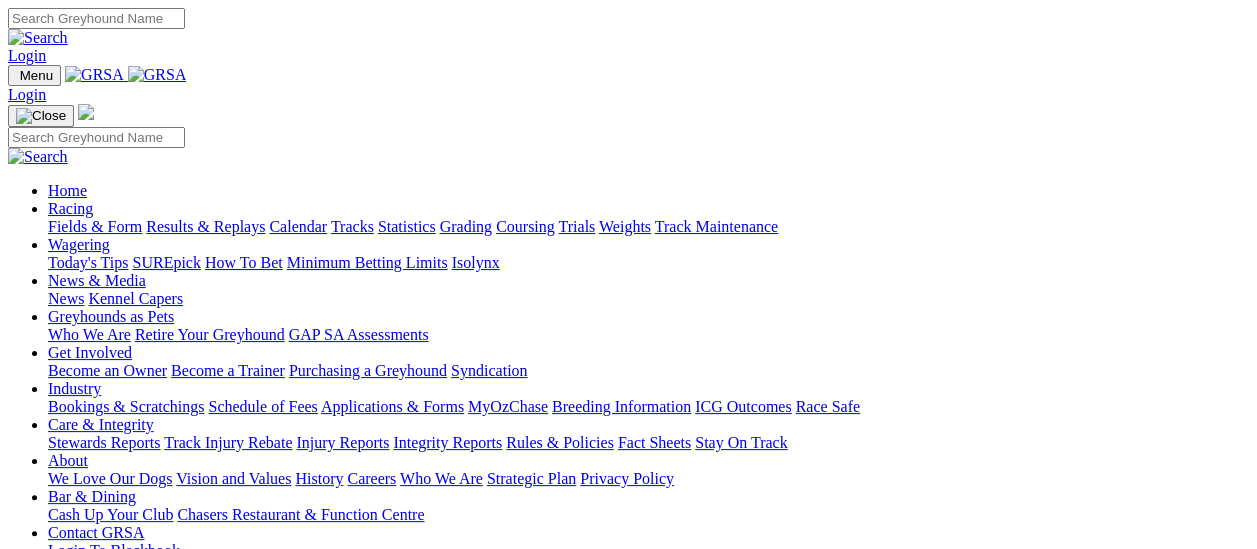 click on "Fields & Form" at bounding box center [95, 226] 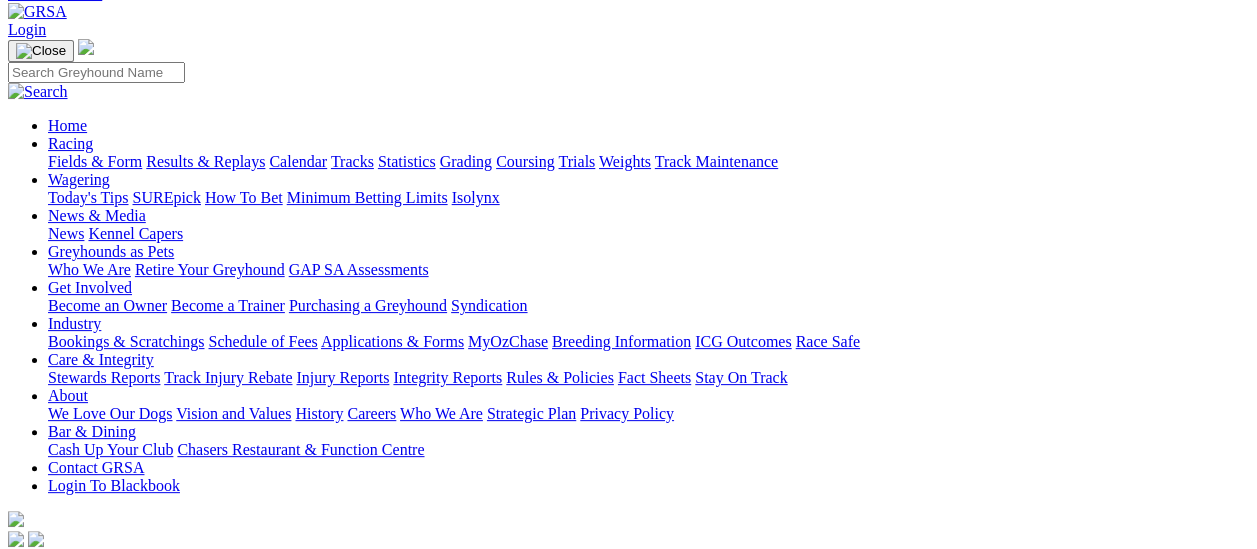 scroll, scrollTop: 100, scrollLeft: 0, axis: vertical 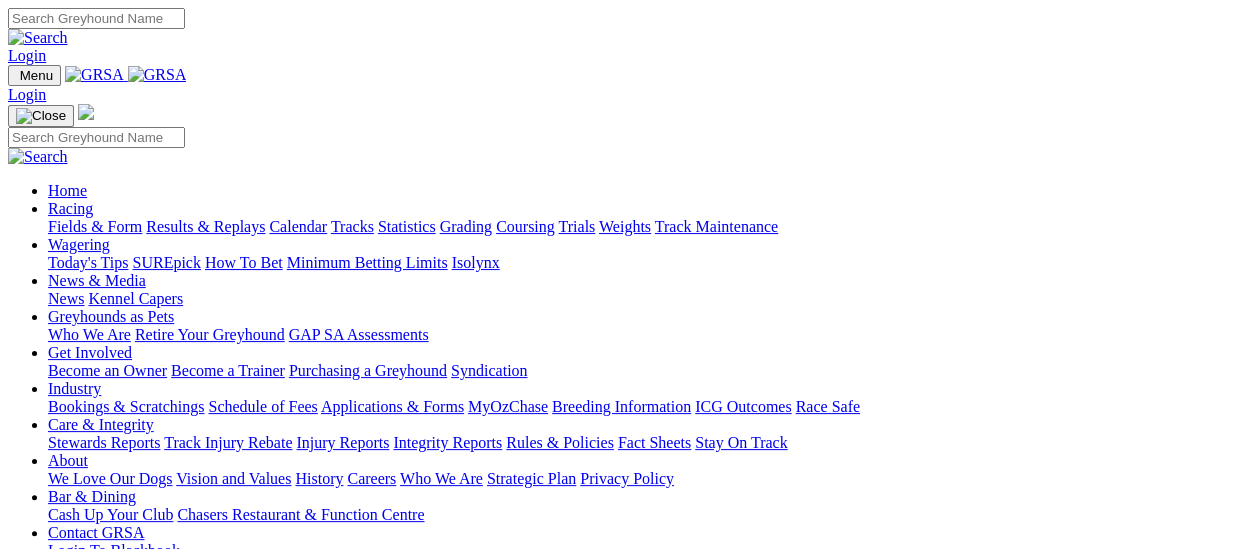 click on "Fields & Form" at bounding box center [95, 226] 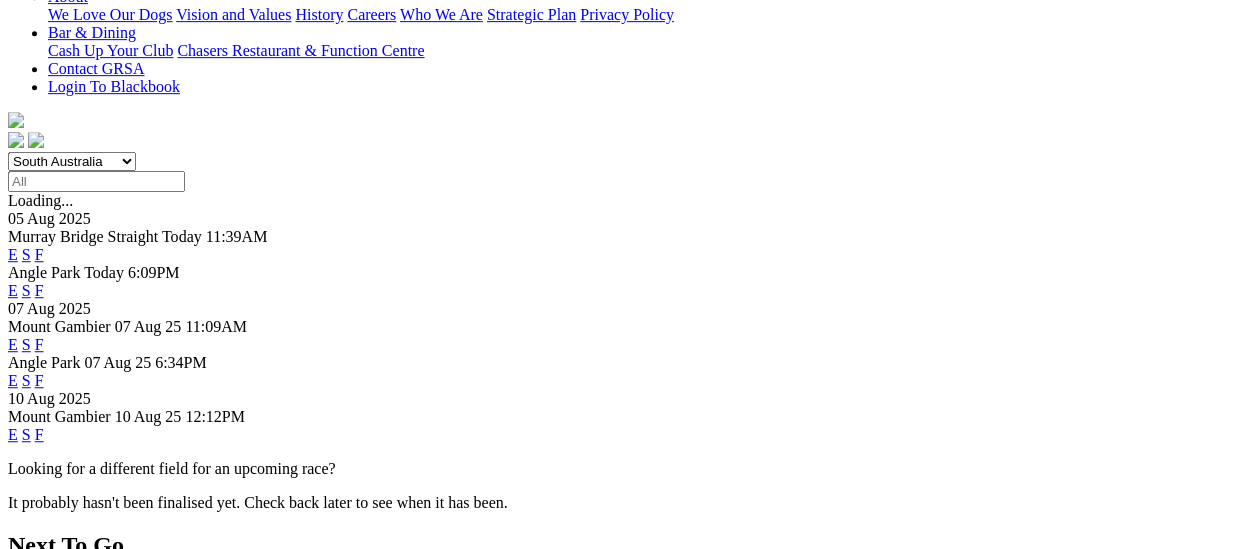 scroll, scrollTop: 100, scrollLeft: 0, axis: vertical 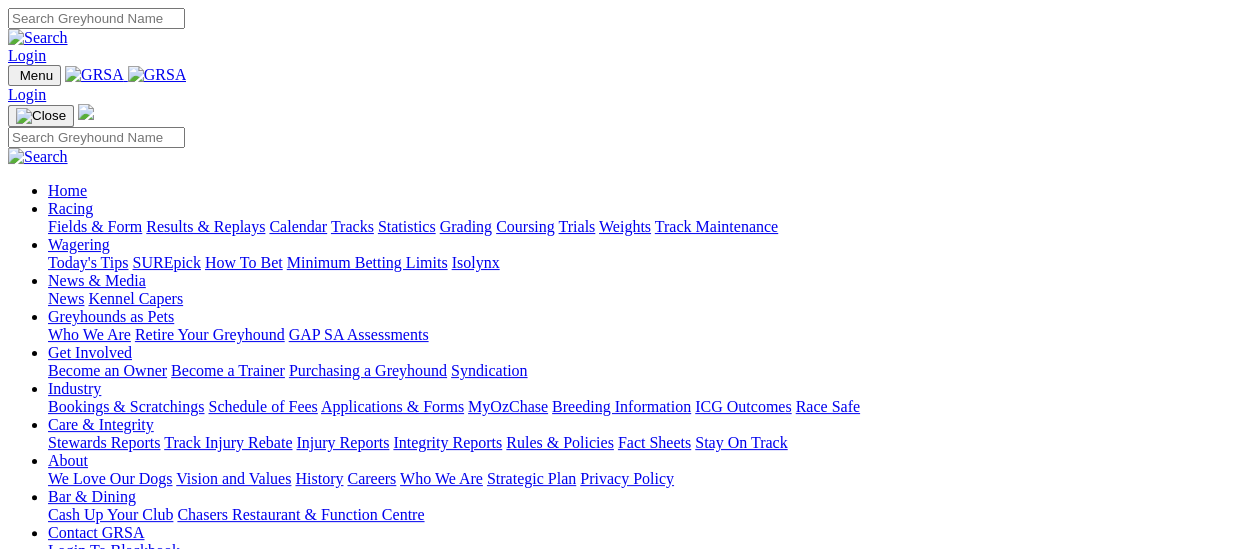 click on "Racing" at bounding box center [70, 208] 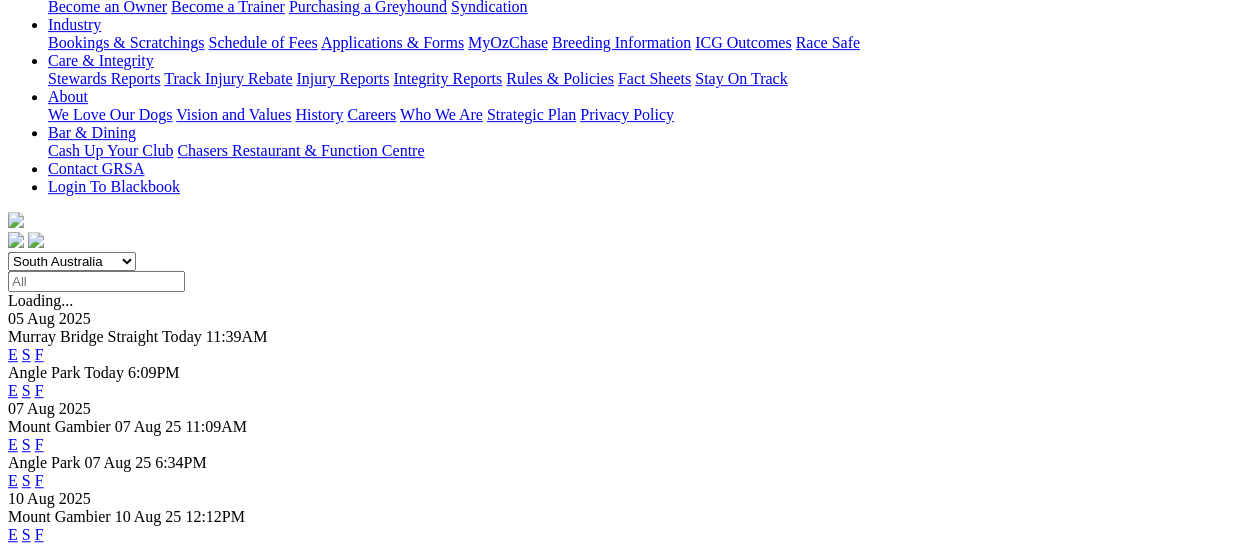 scroll, scrollTop: 0, scrollLeft: 0, axis: both 